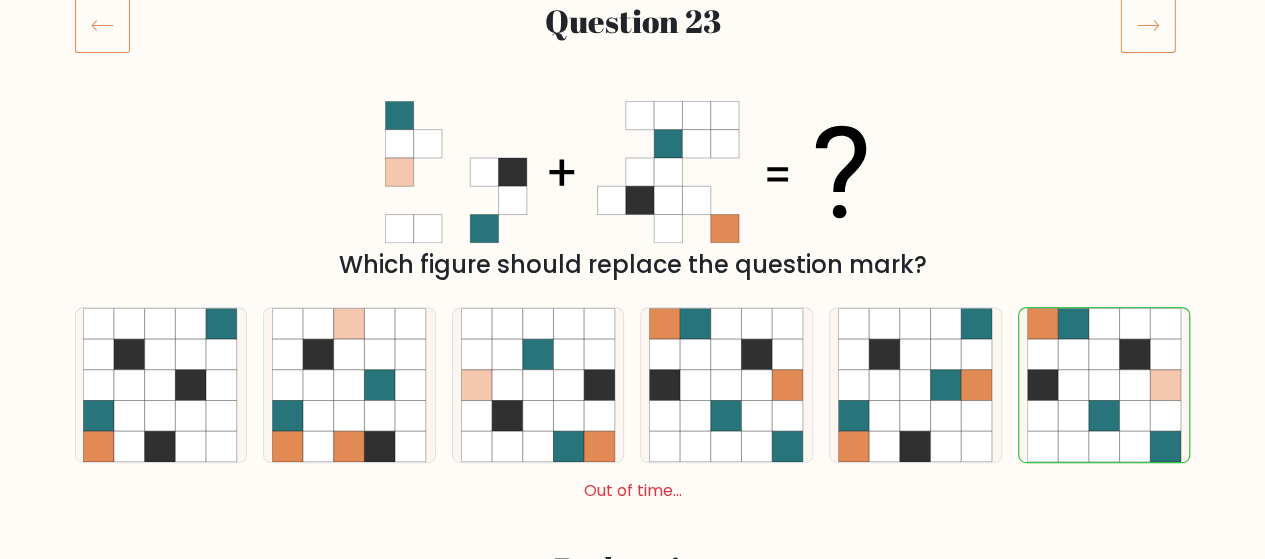scroll, scrollTop: 300, scrollLeft: 0, axis: vertical 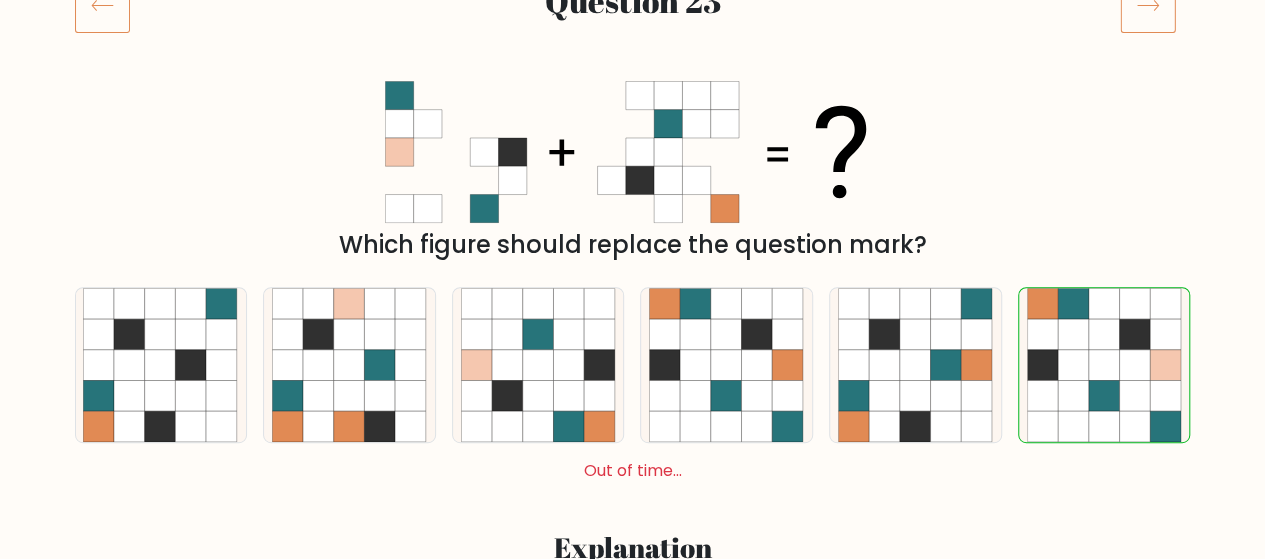 click 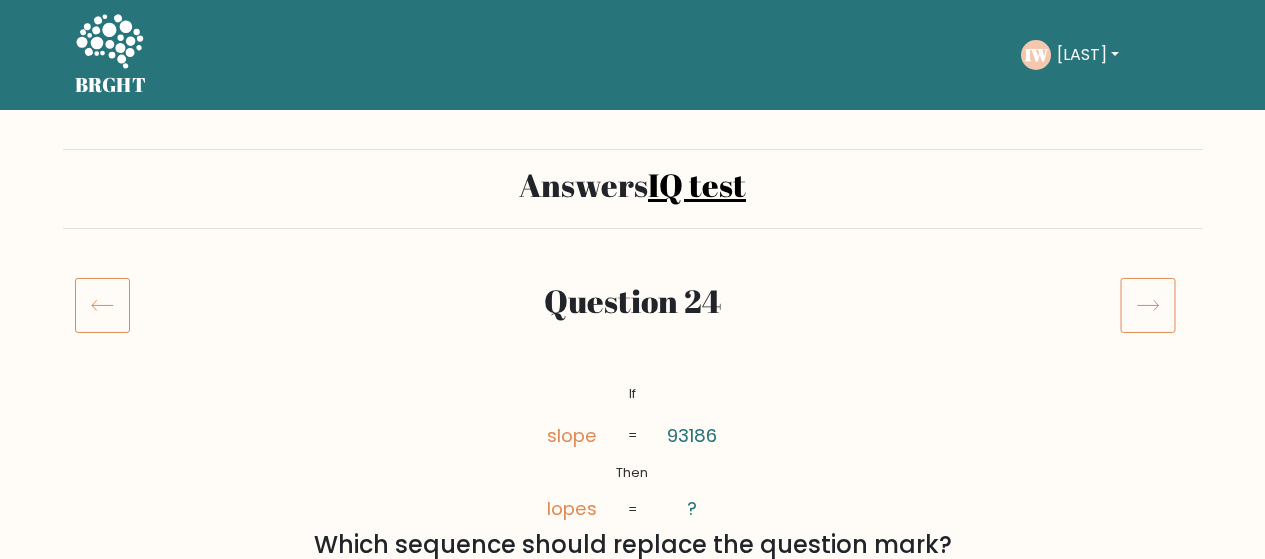 scroll, scrollTop: 0, scrollLeft: 0, axis: both 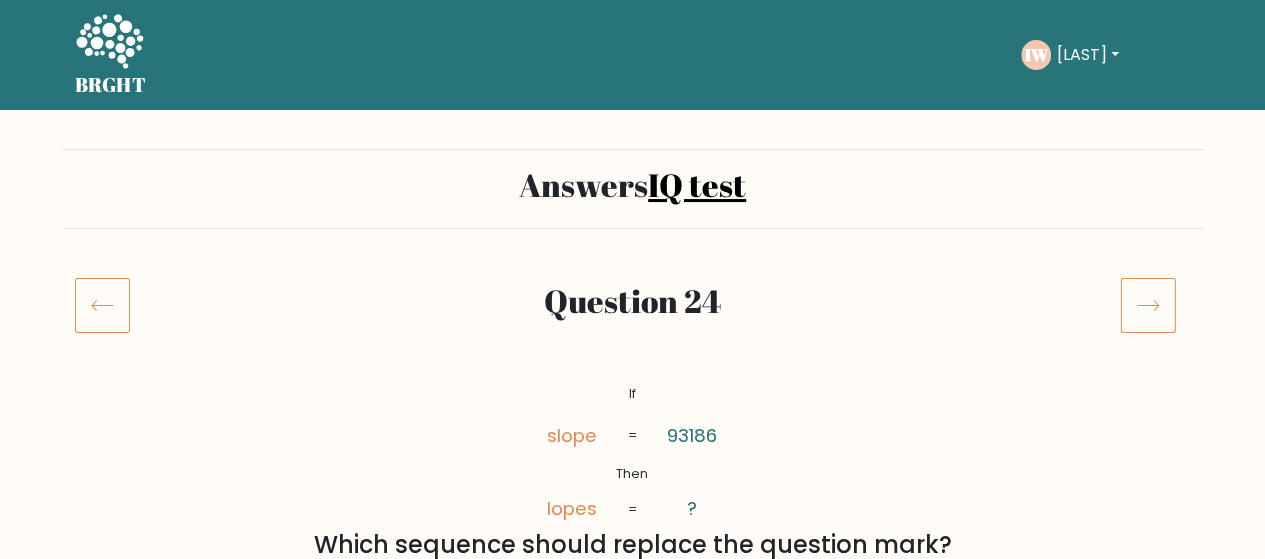 click 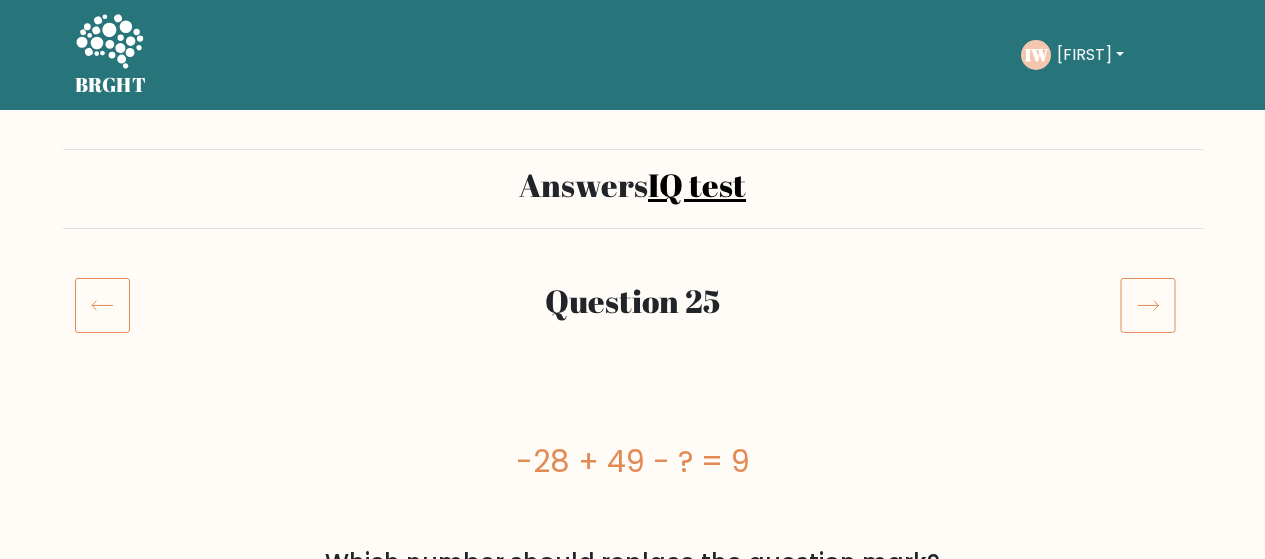 scroll, scrollTop: 0, scrollLeft: 0, axis: both 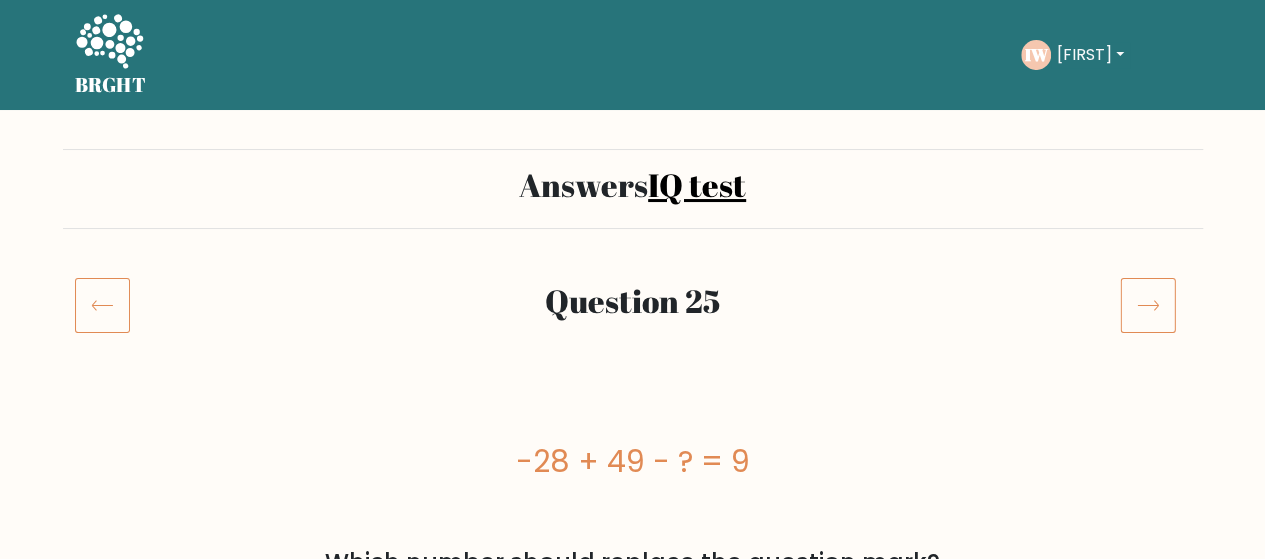 click 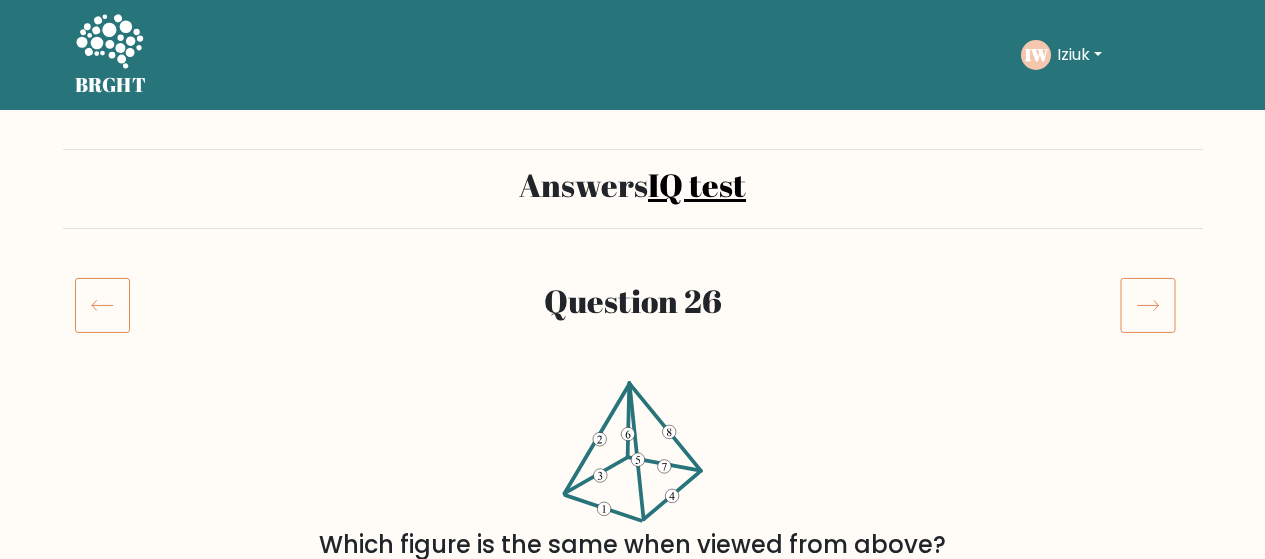 scroll, scrollTop: 0, scrollLeft: 0, axis: both 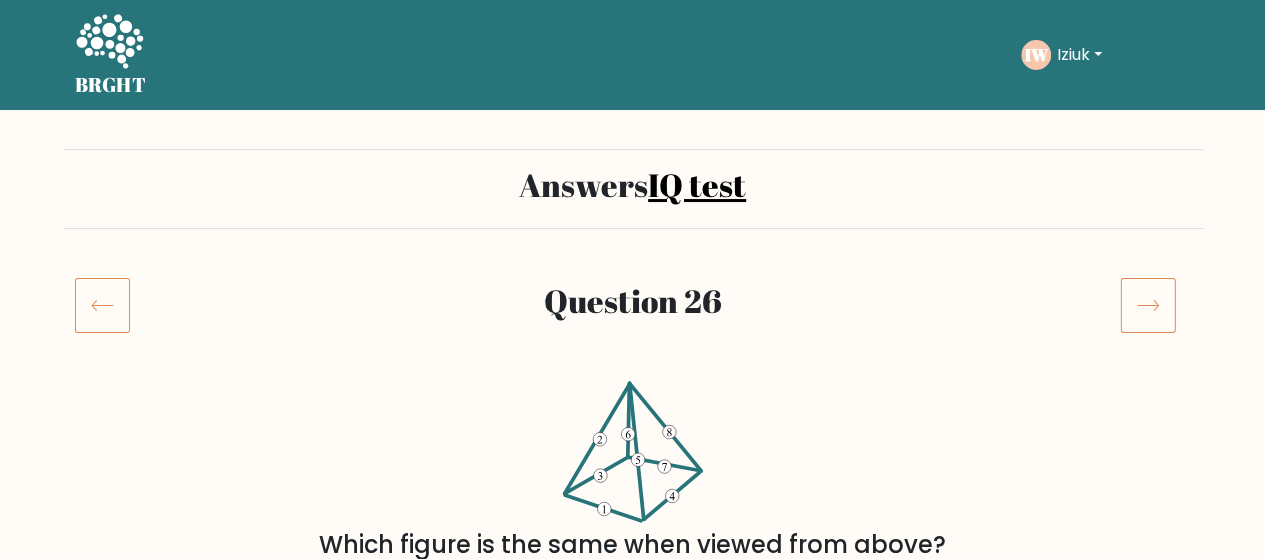 click 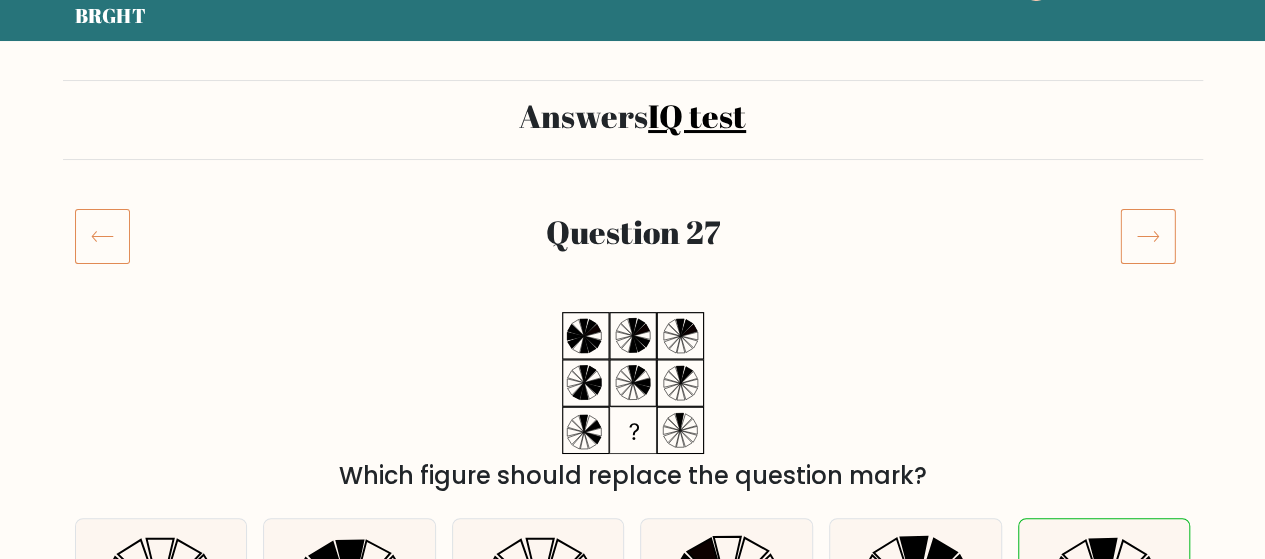 scroll, scrollTop: 200, scrollLeft: 0, axis: vertical 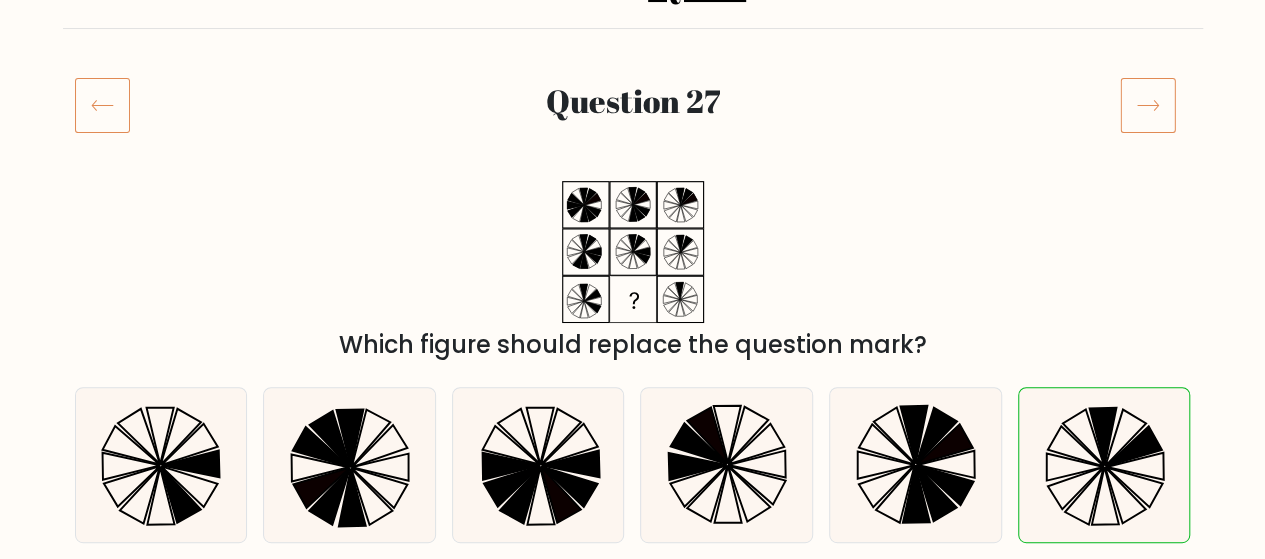 click 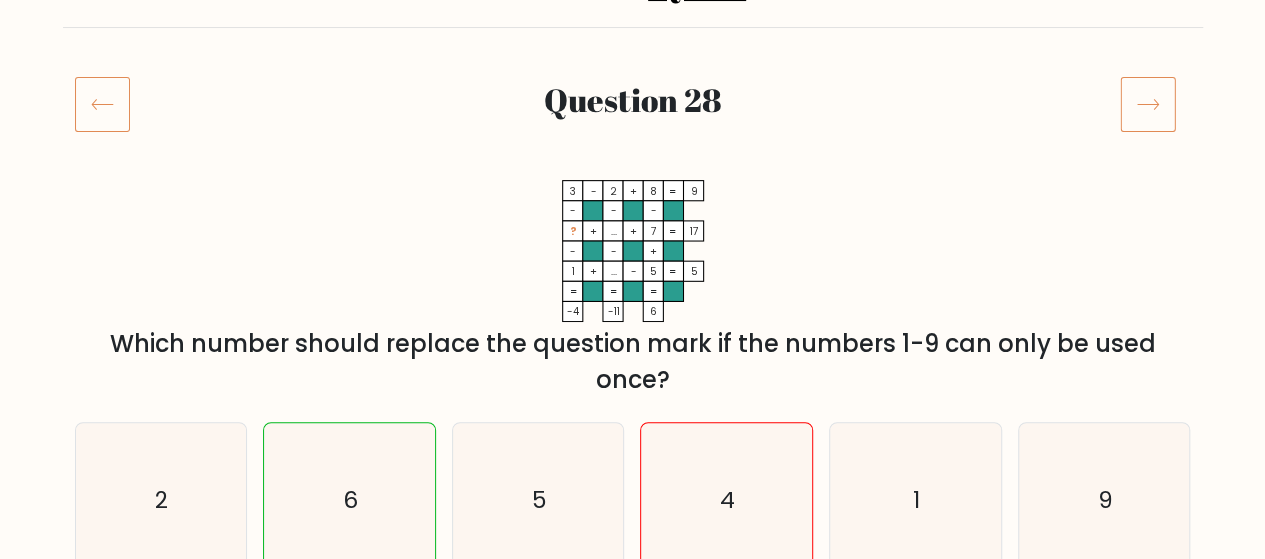 scroll, scrollTop: 200, scrollLeft: 0, axis: vertical 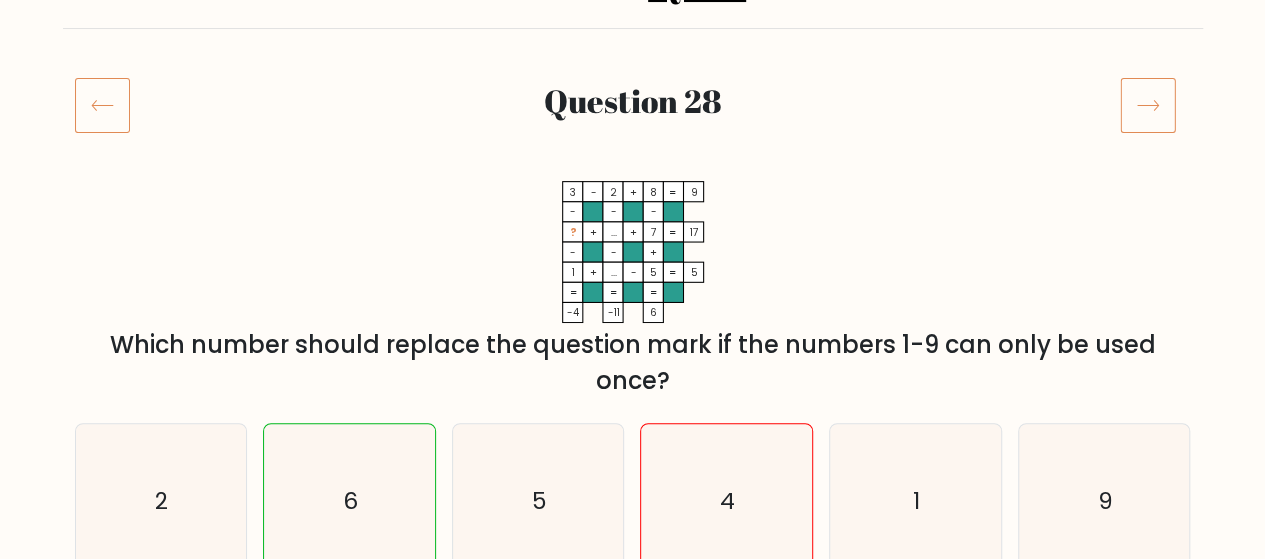 click 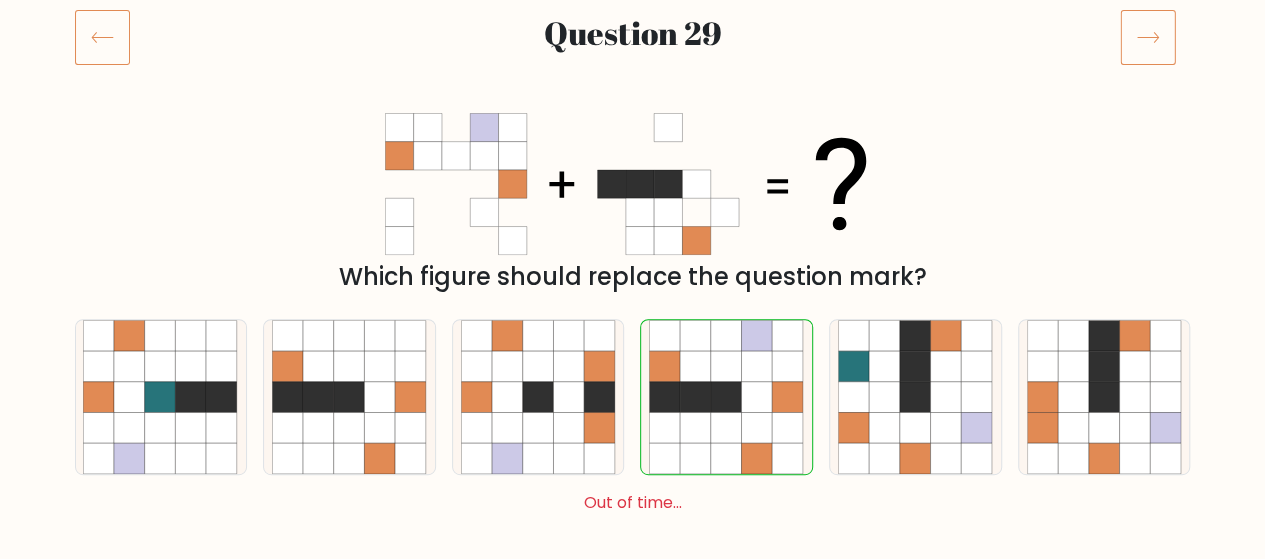 scroll, scrollTop: 300, scrollLeft: 0, axis: vertical 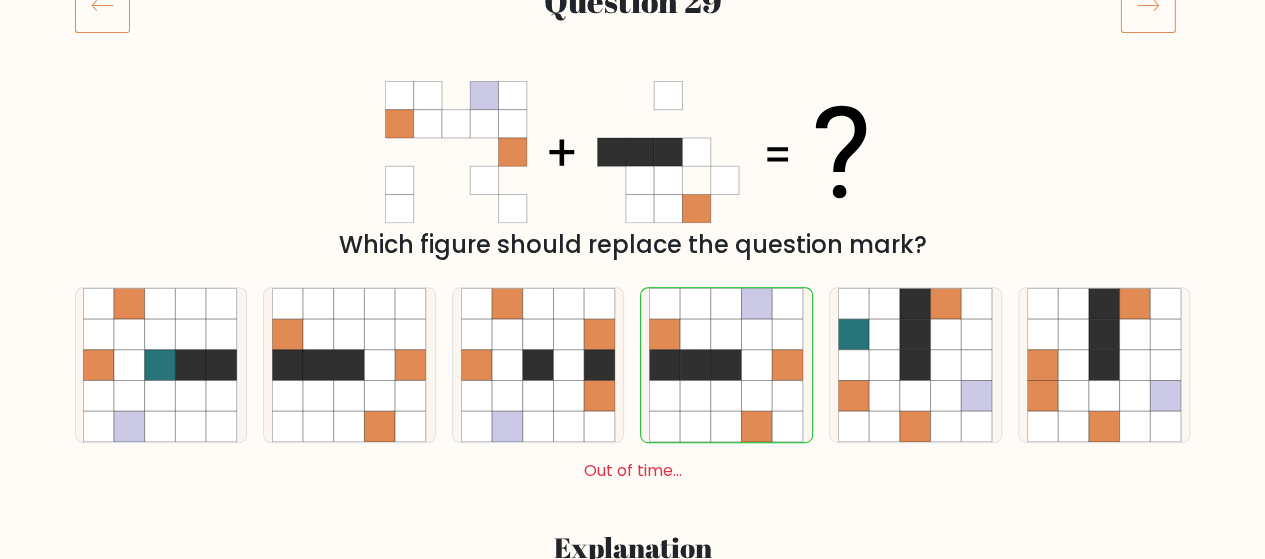 click 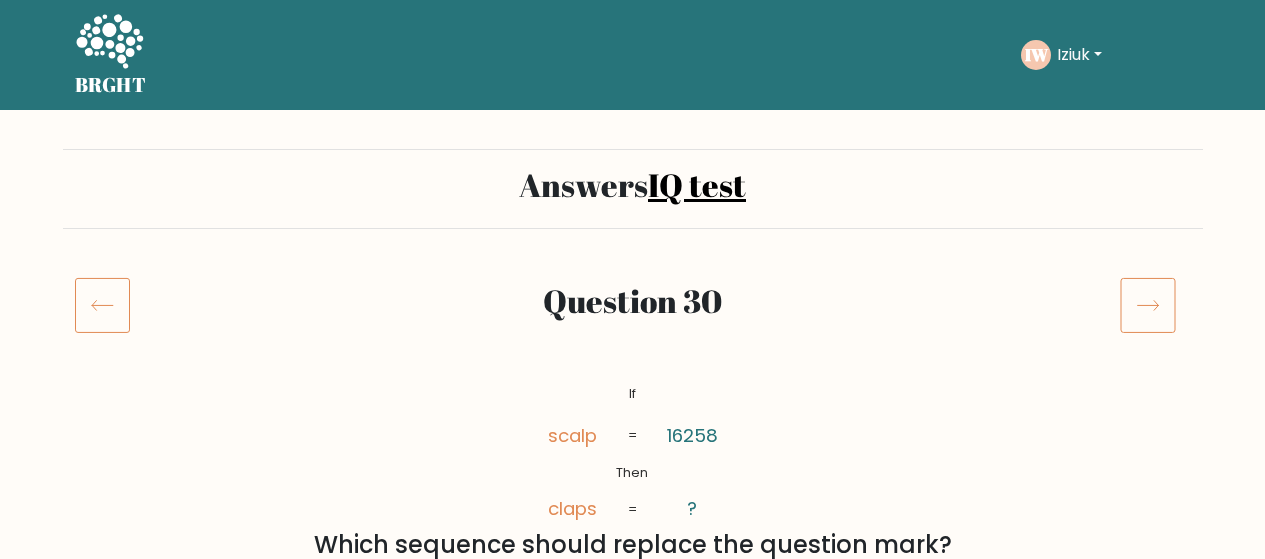 scroll, scrollTop: 0, scrollLeft: 0, axis: both 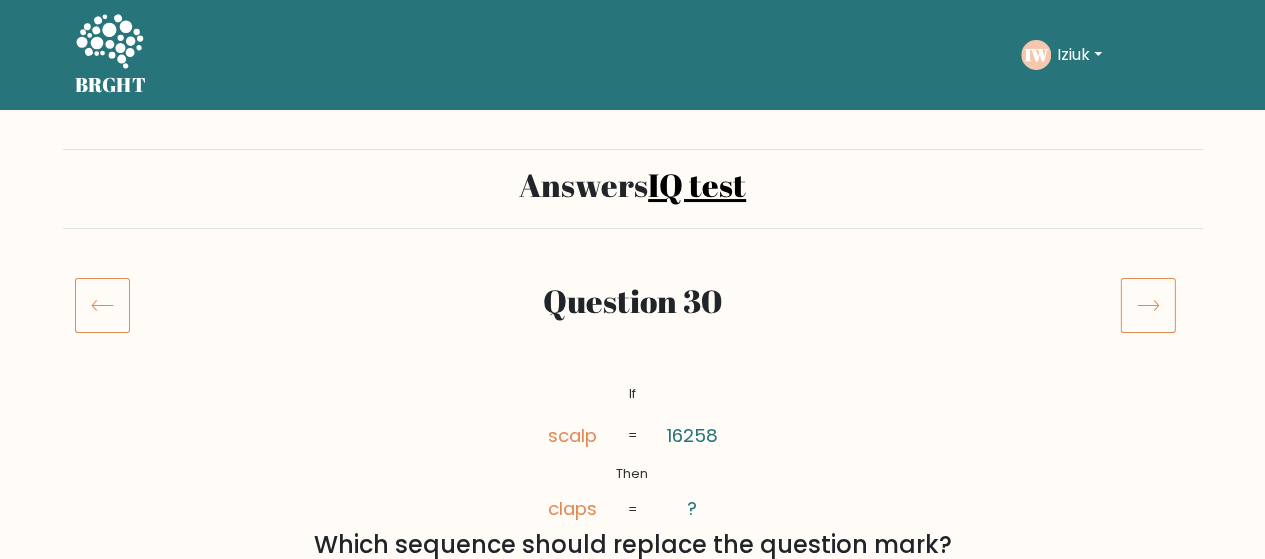 click 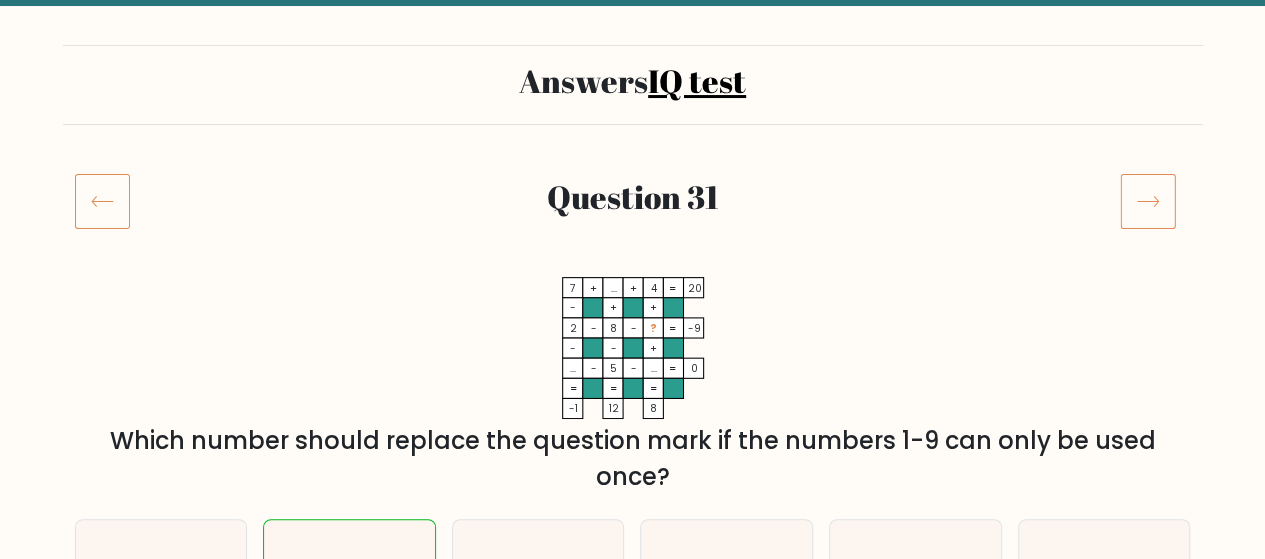 scroll, scrollTop: 100, scrollLeft: 0, axis: vertical 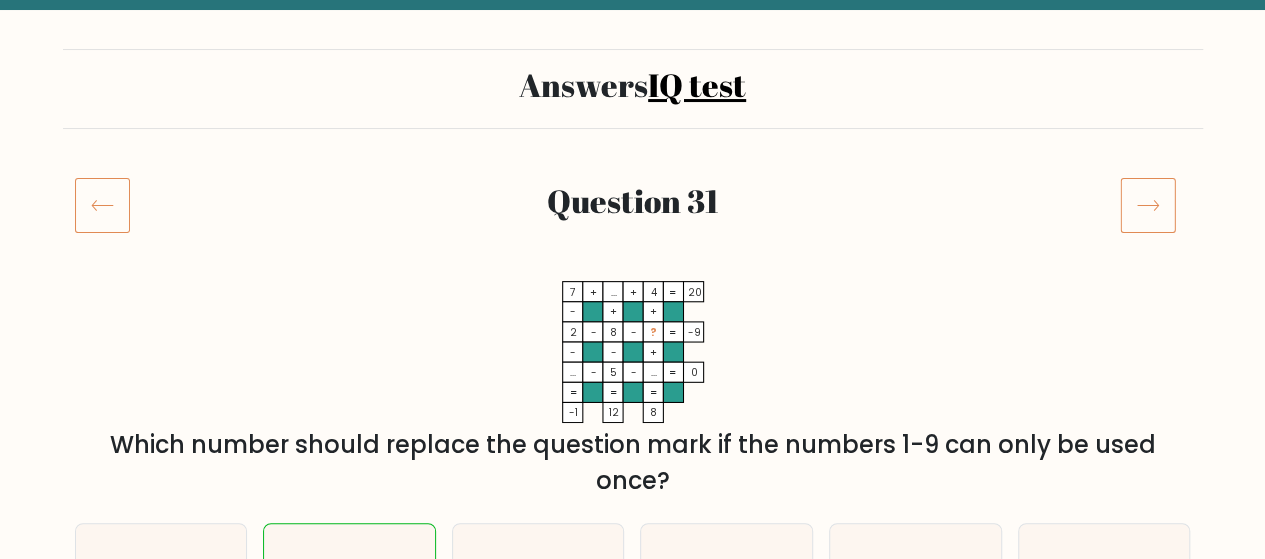 click 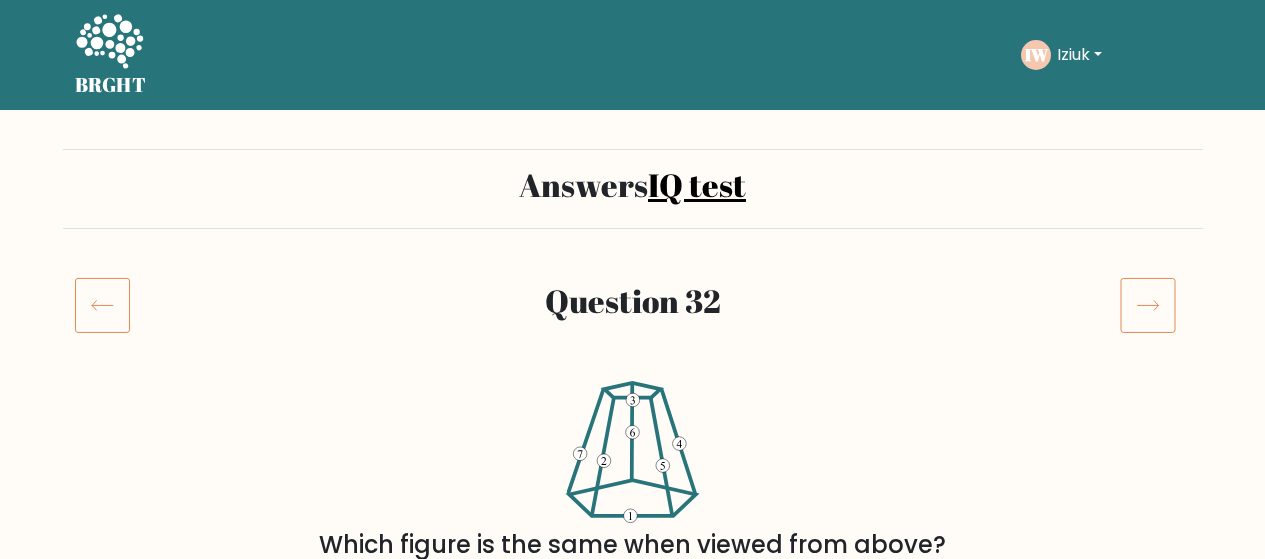 scroll, scrollTop: 0, scrollLeft: 0, axis: both 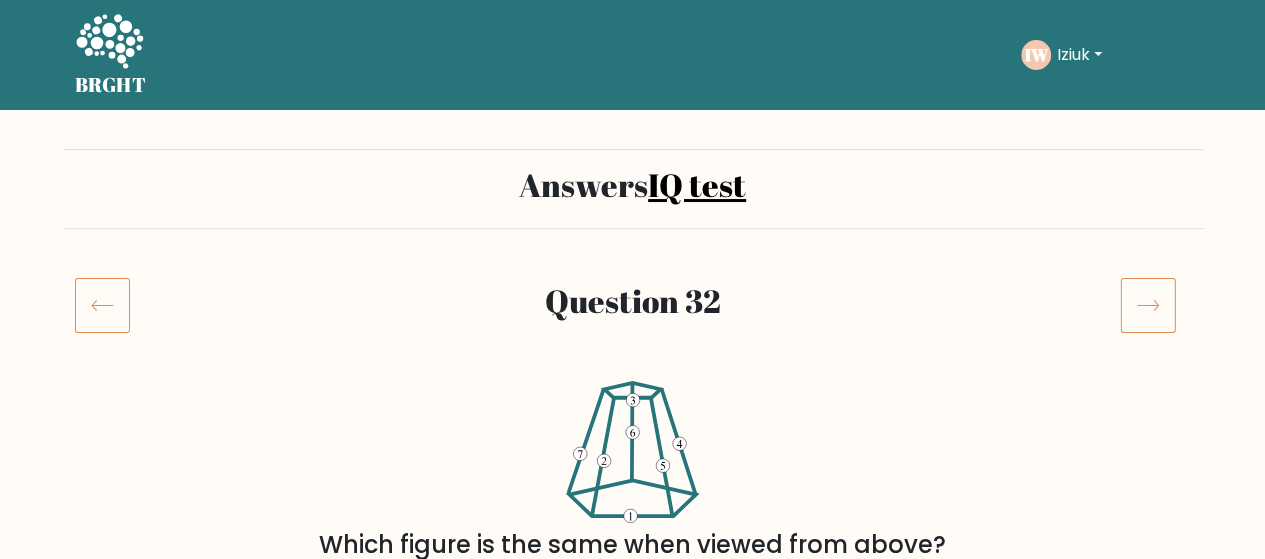 click 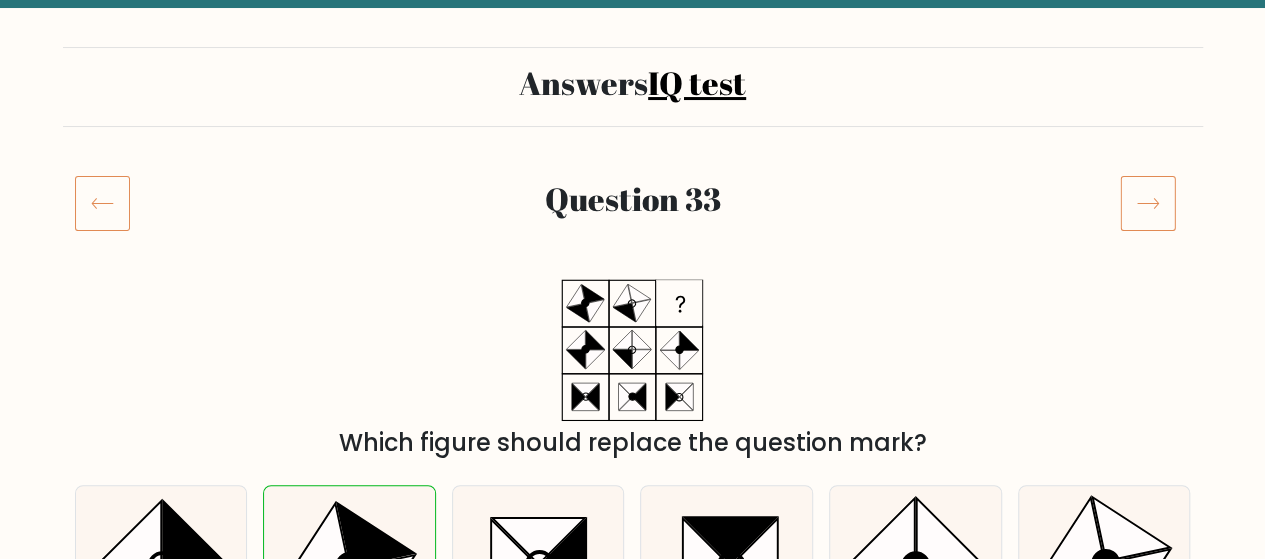 scroll, scrollTop: 100, scrollLeft: 0, axis: vertical 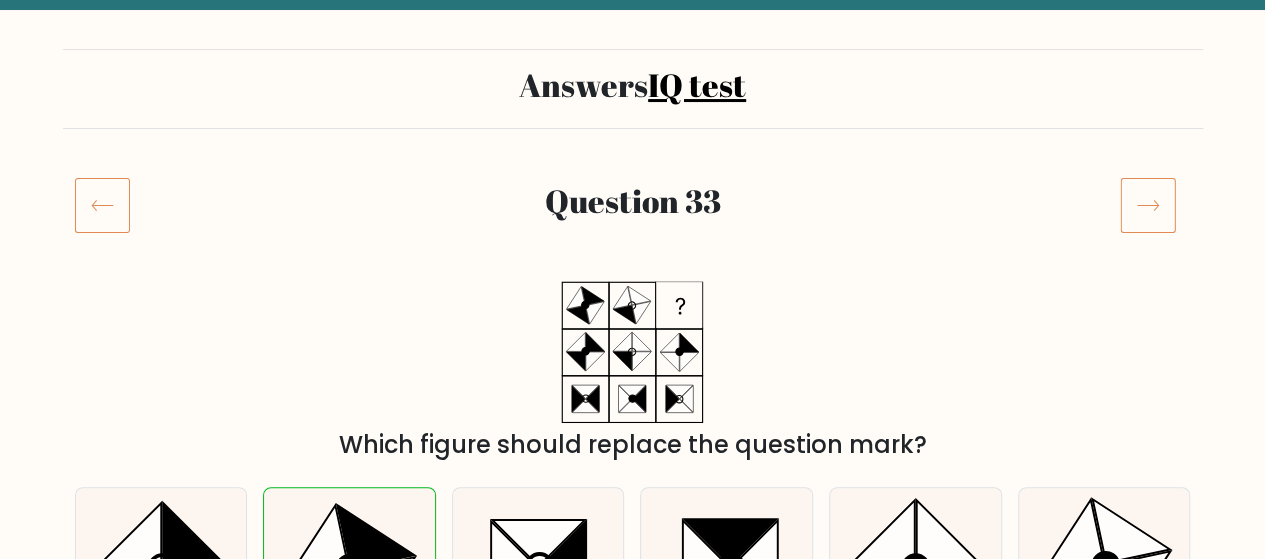 click 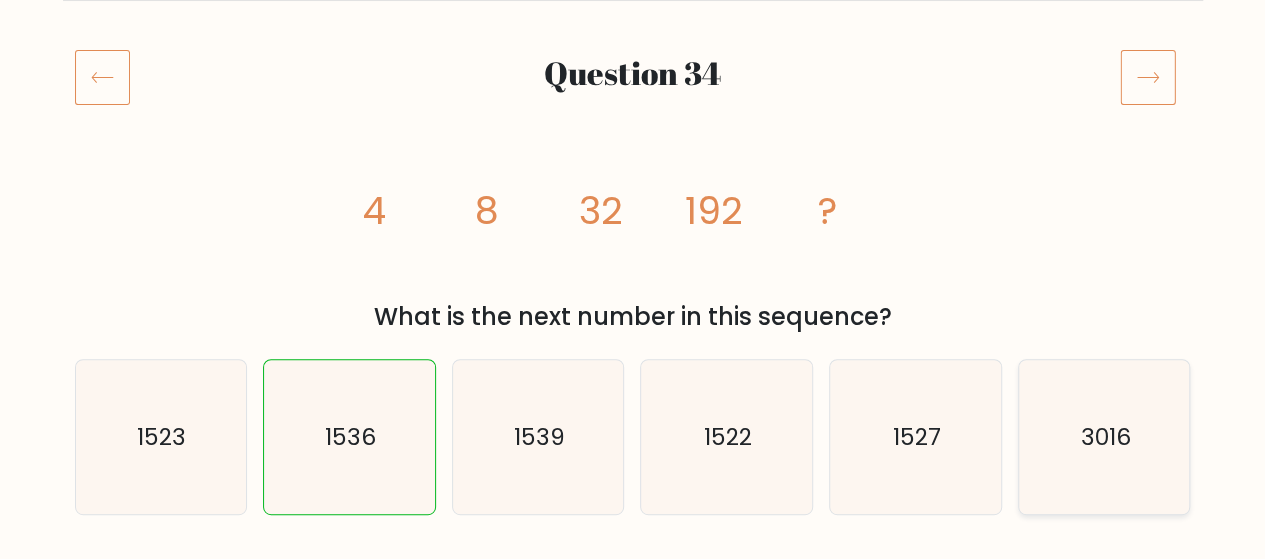 scroll, scrollTop: 200, scrollLeft: 0, axis: vertical 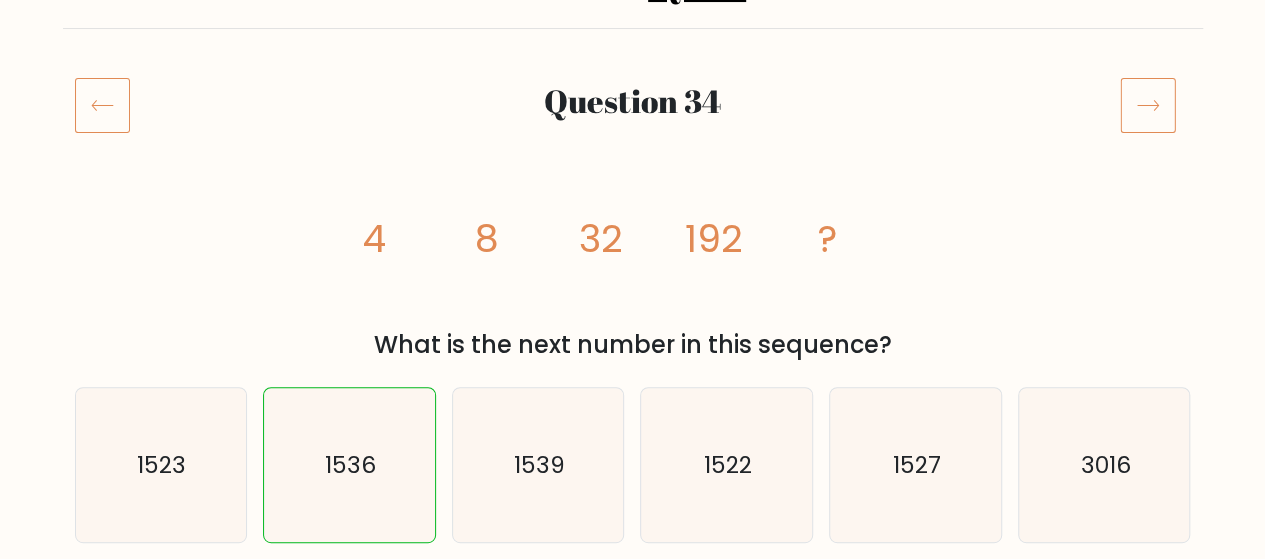 click 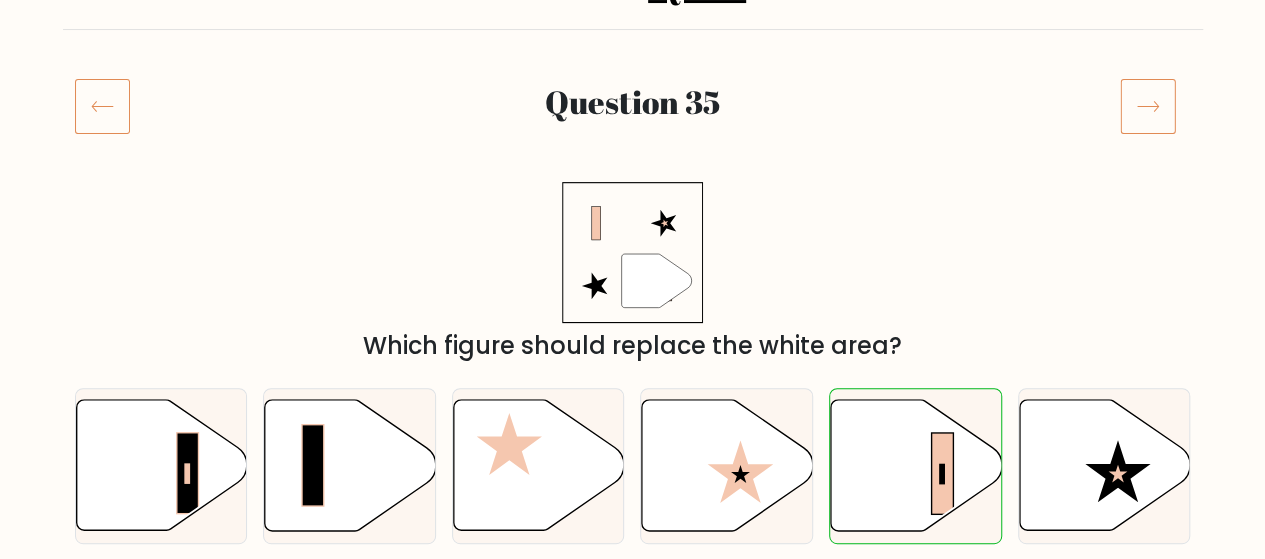 scroll, scrollTop: 200, scrollLeft: 0, axis: vertical 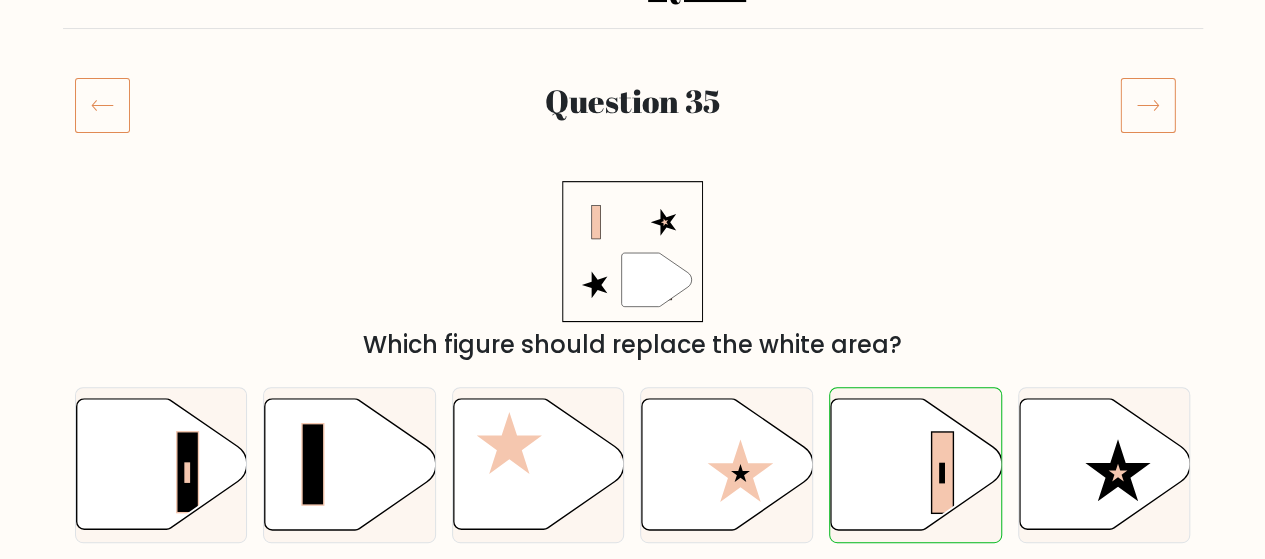 click 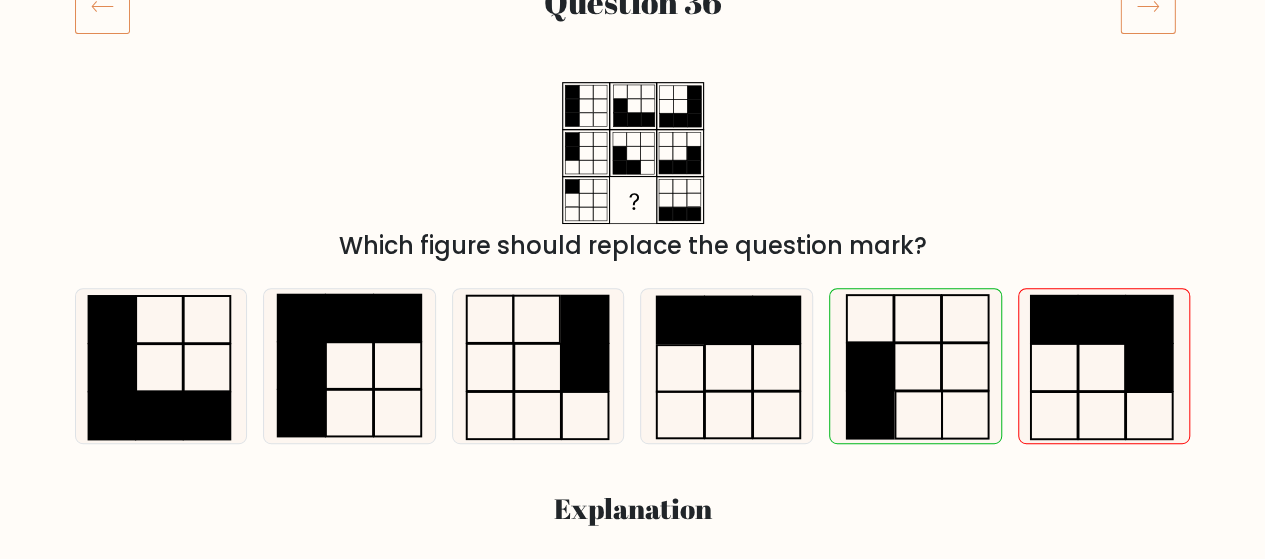 scroll, scrollTop: 300, scrollLeft: 0, axis: vertical 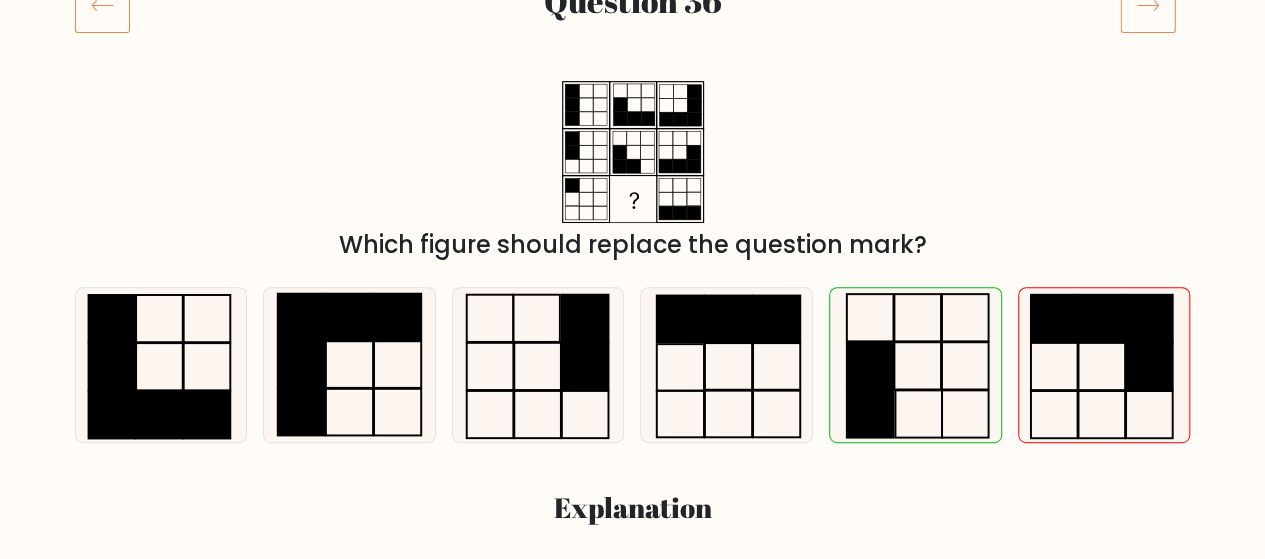 click 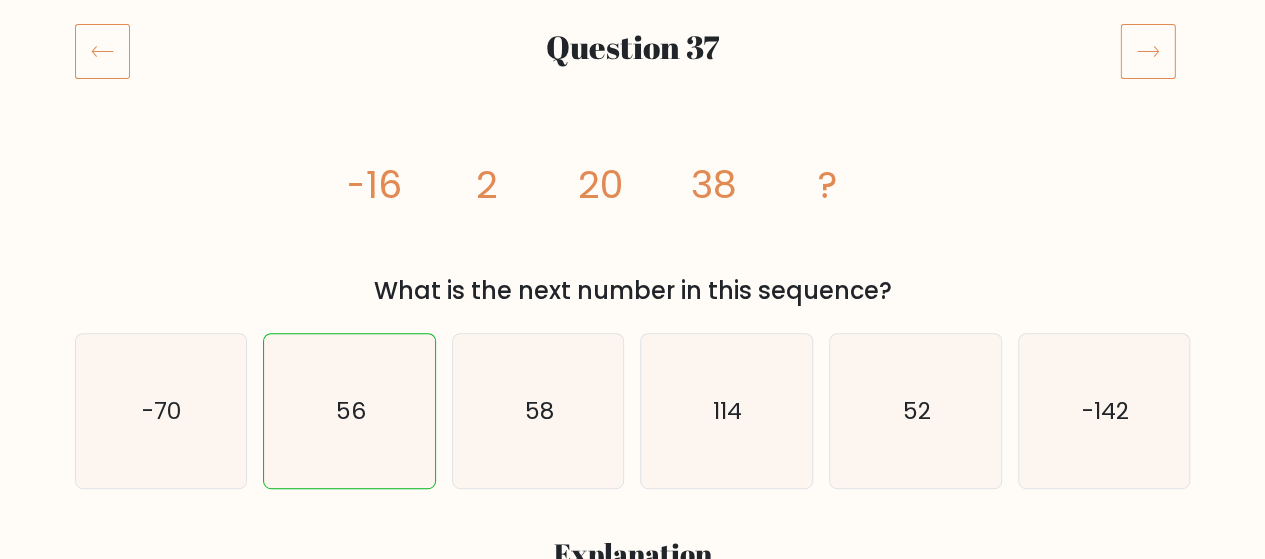 scroll, scrollTop: 300, scrollLeft: 0, axis: vertical 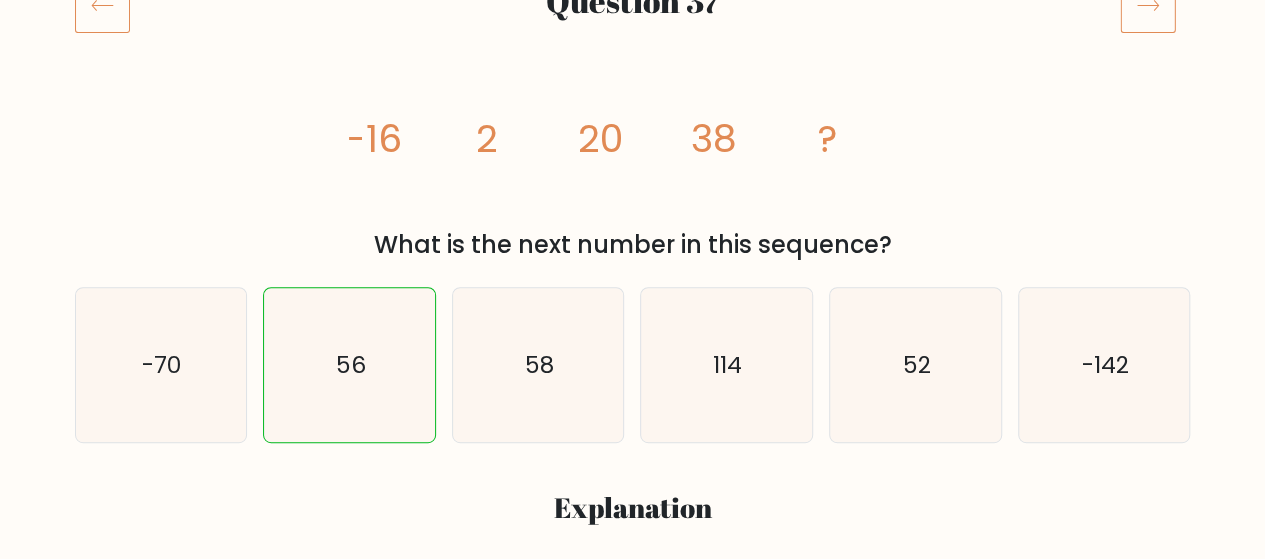 click 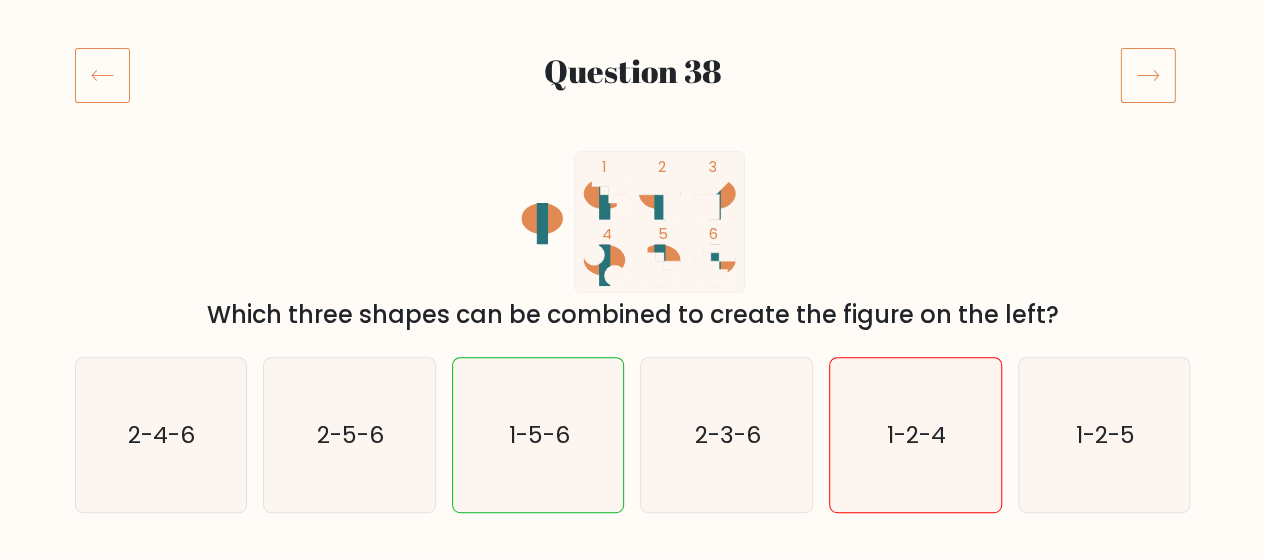 scroll, scrollTop: 200, scrollLeft: 0, axis: vertical 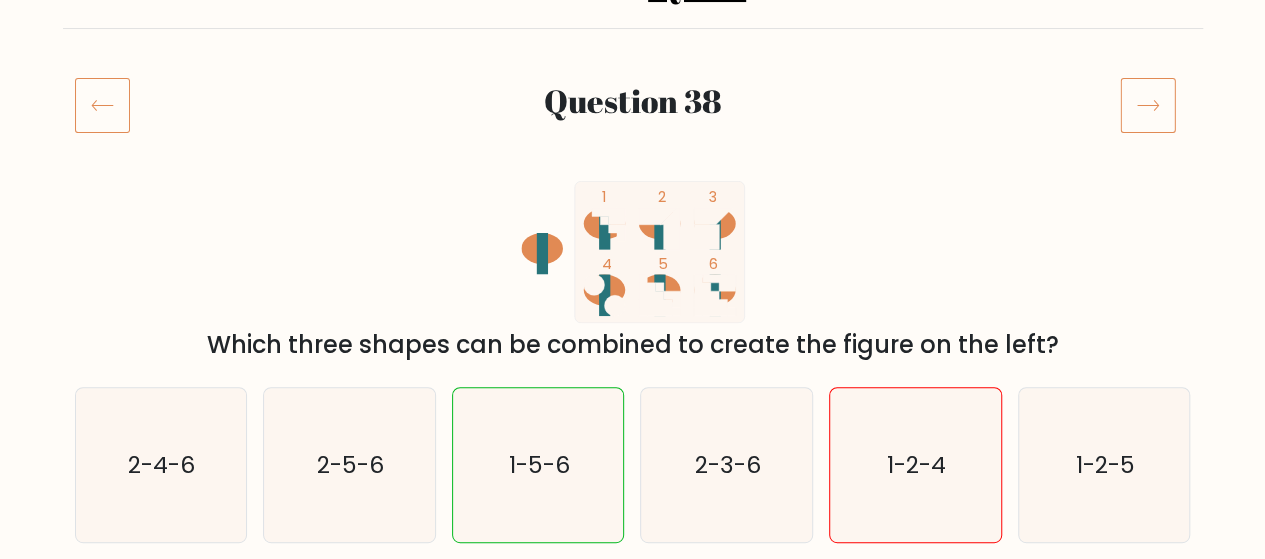 click 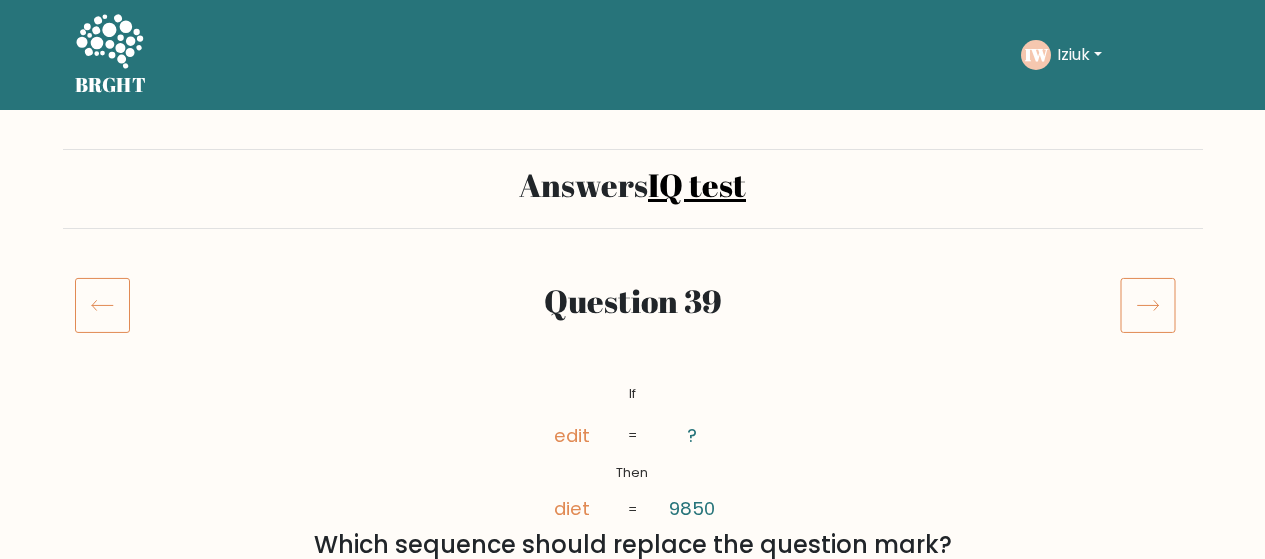 scroll, scrollTop: 0, scrollLeft: 0, axis: both 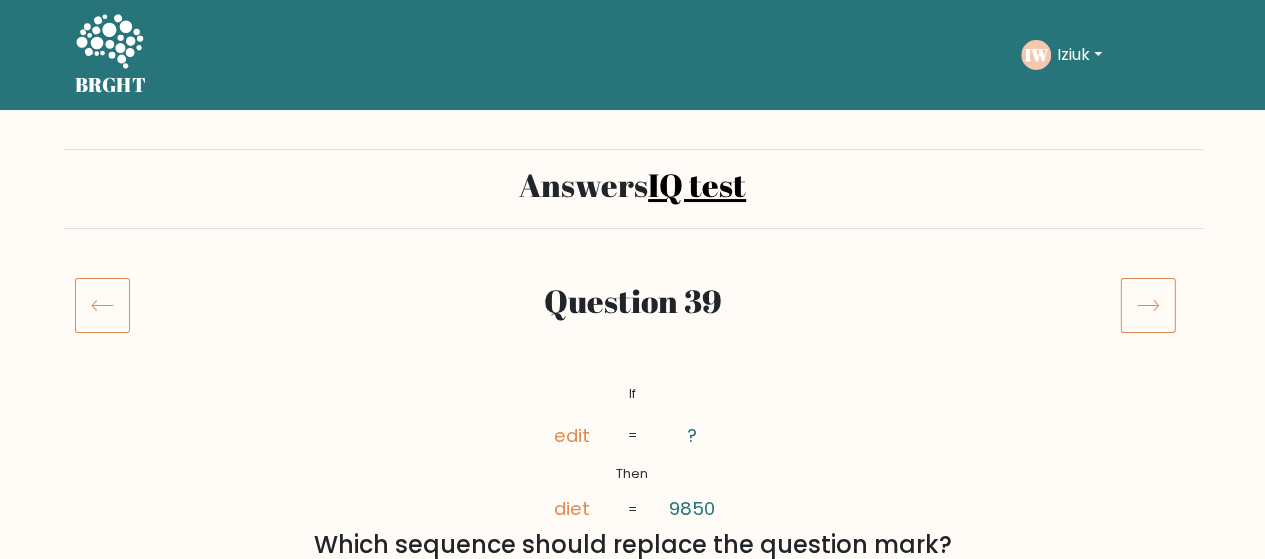 click 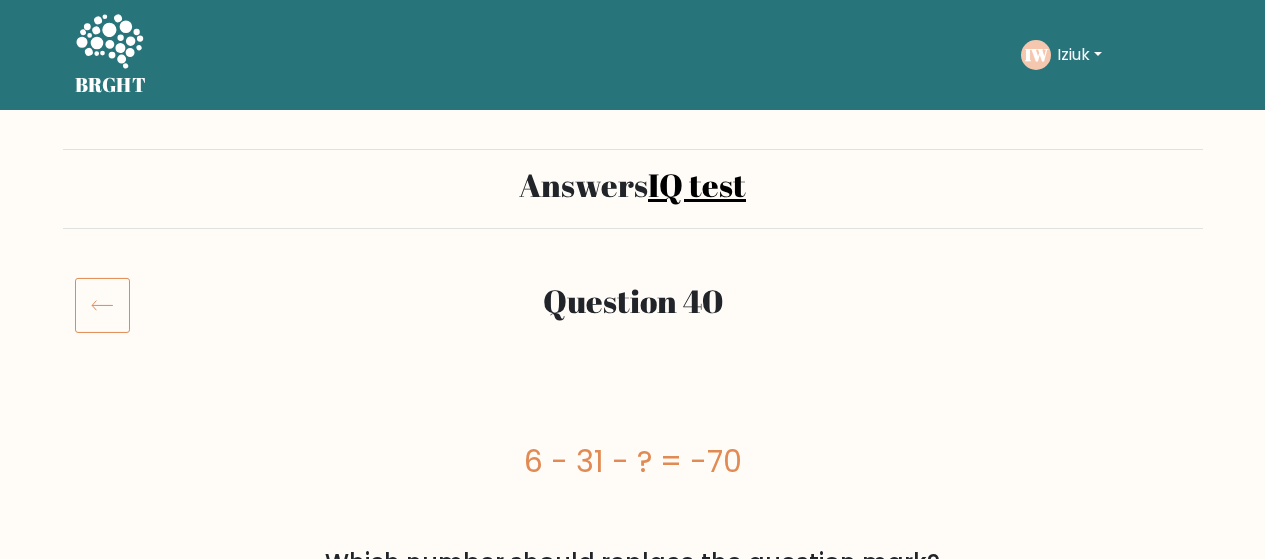 scroll, scrollTop: 0, scrollLeft: 0, axis: both 